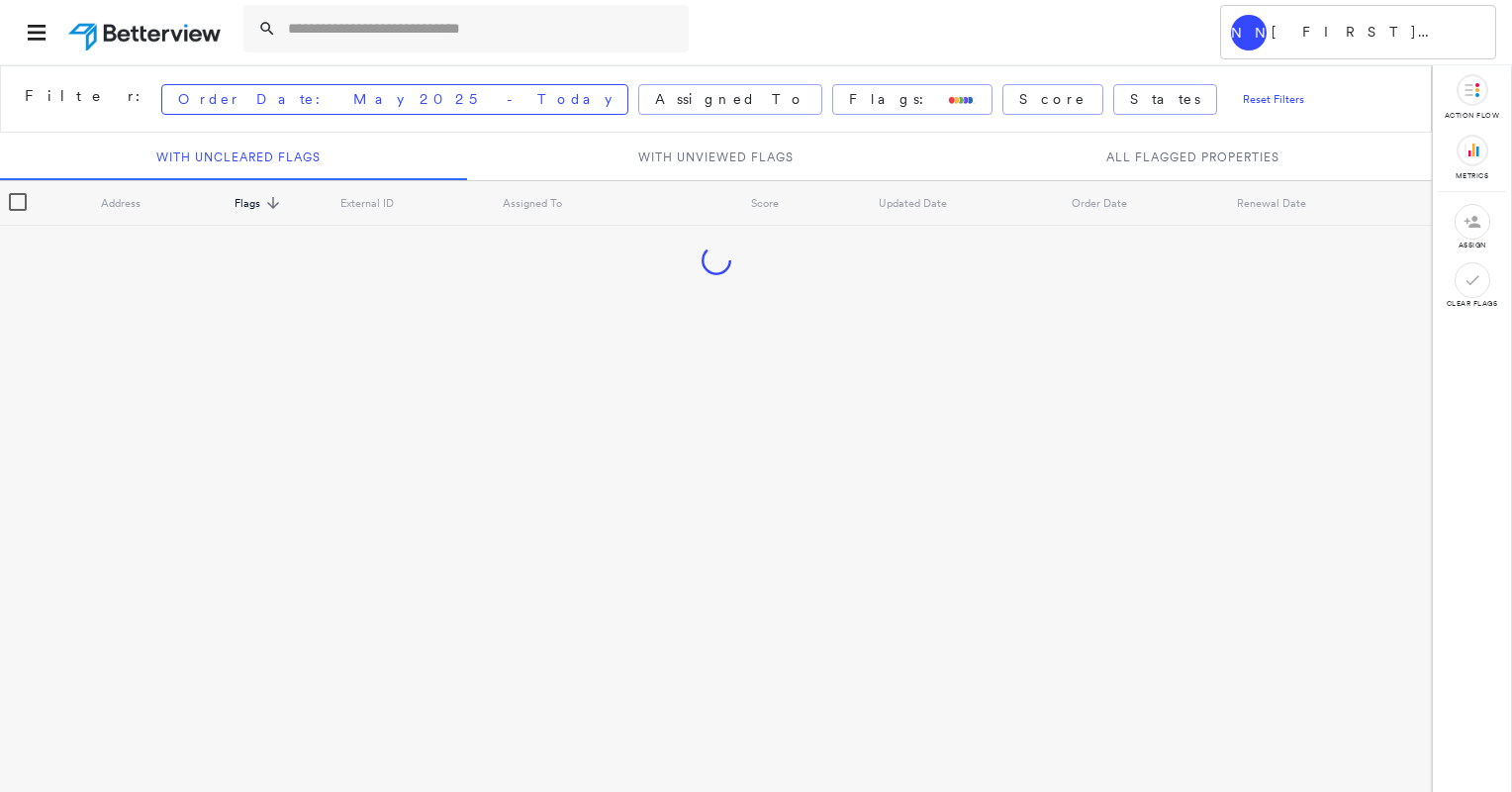 scroll, scrollTop: 0, scrollLeft: 0, axis: both 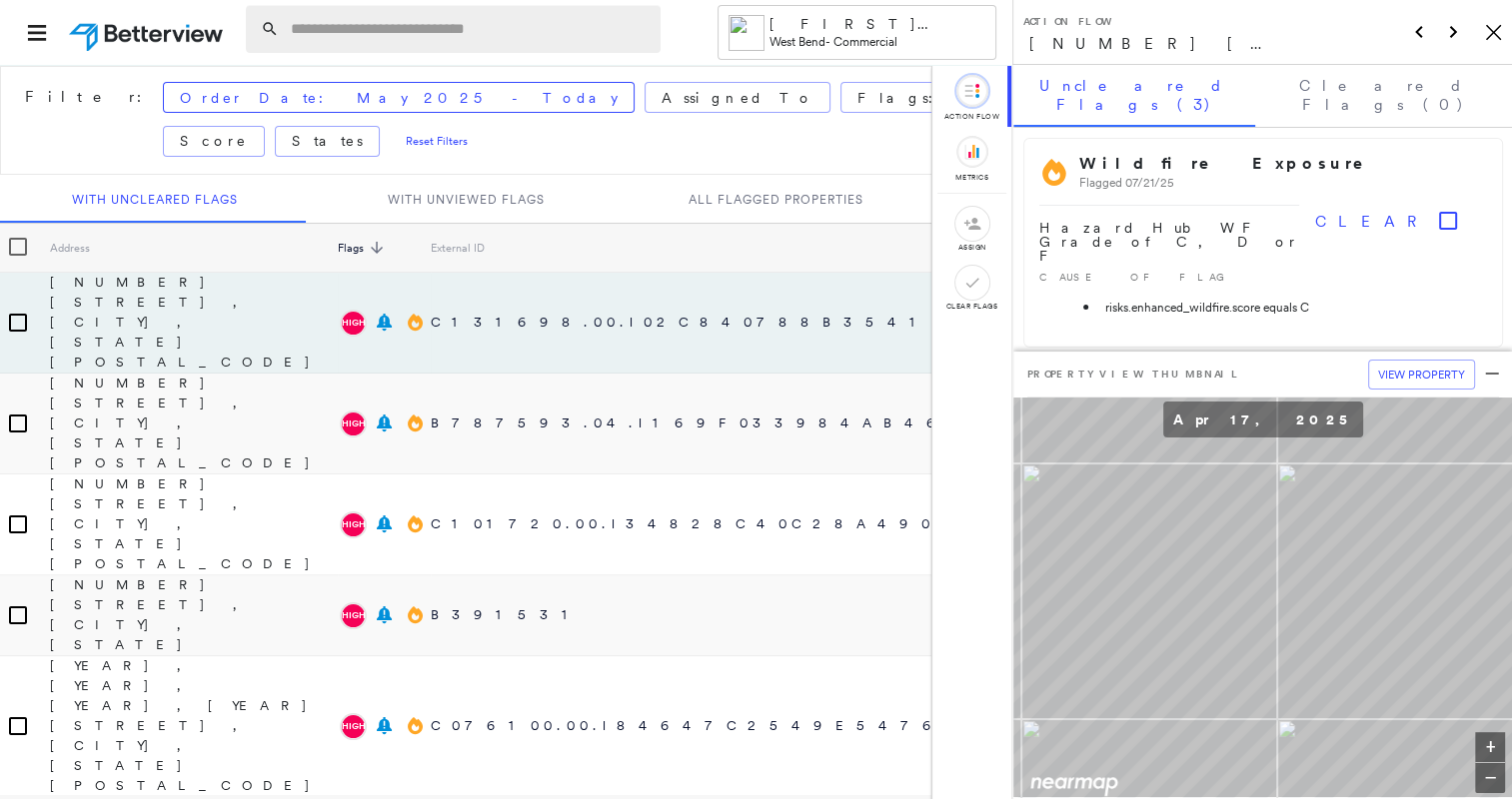click at bounding box center [470, 29] 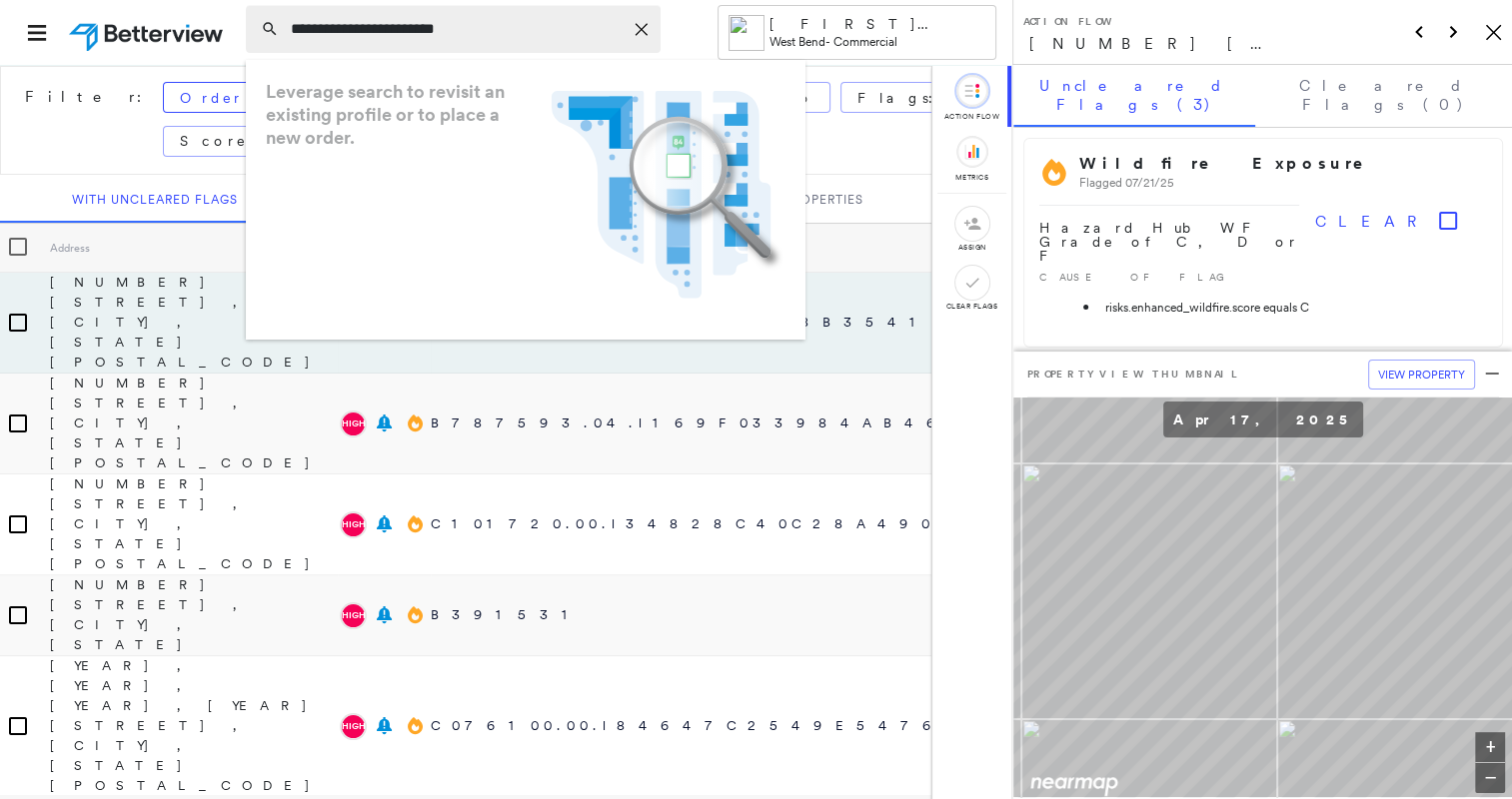 type on "**********" 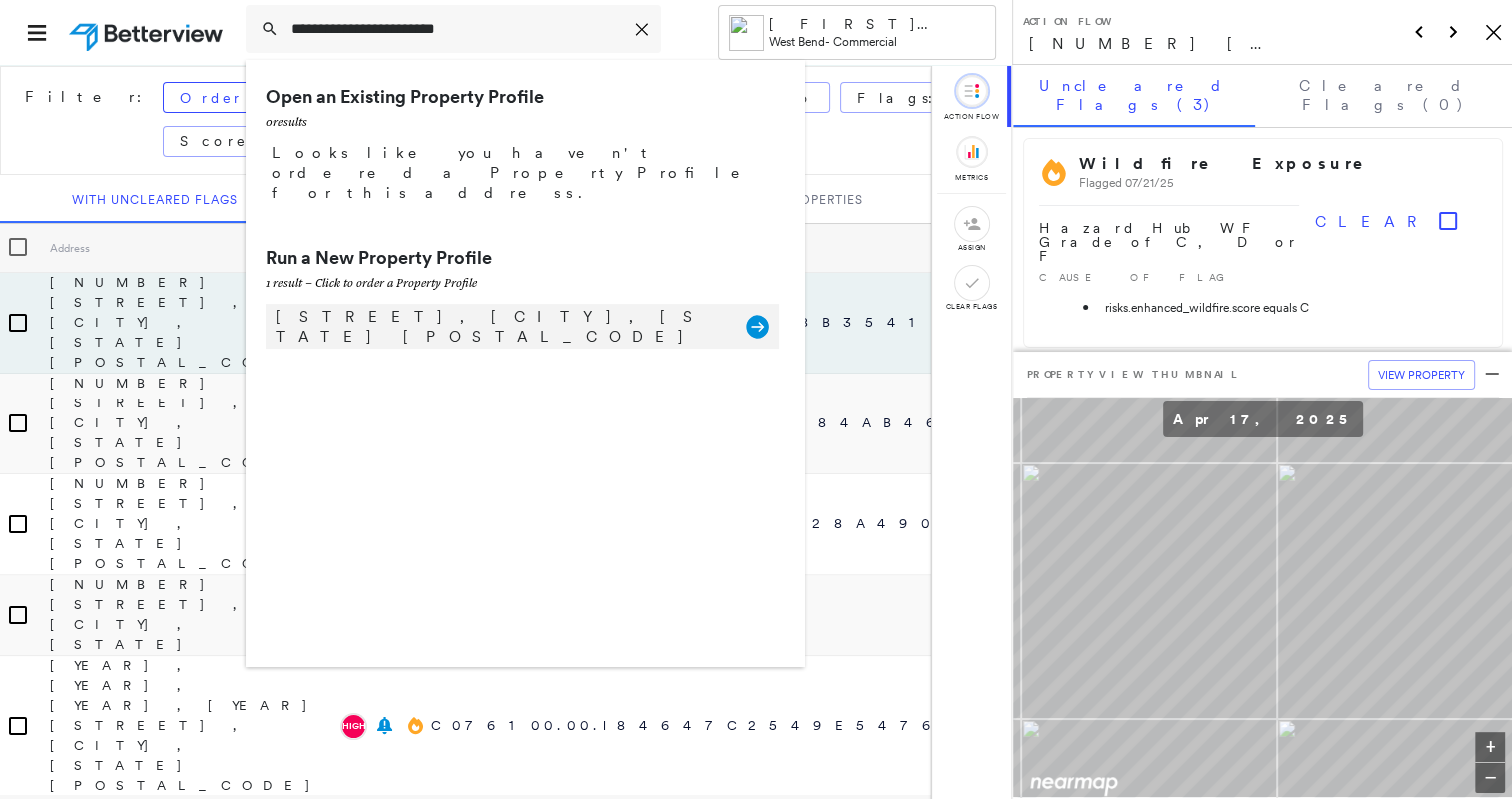 click on "[STREET], [CITY], [STATE] [POSTAL_CODE]" at bounding box center (501, 327) 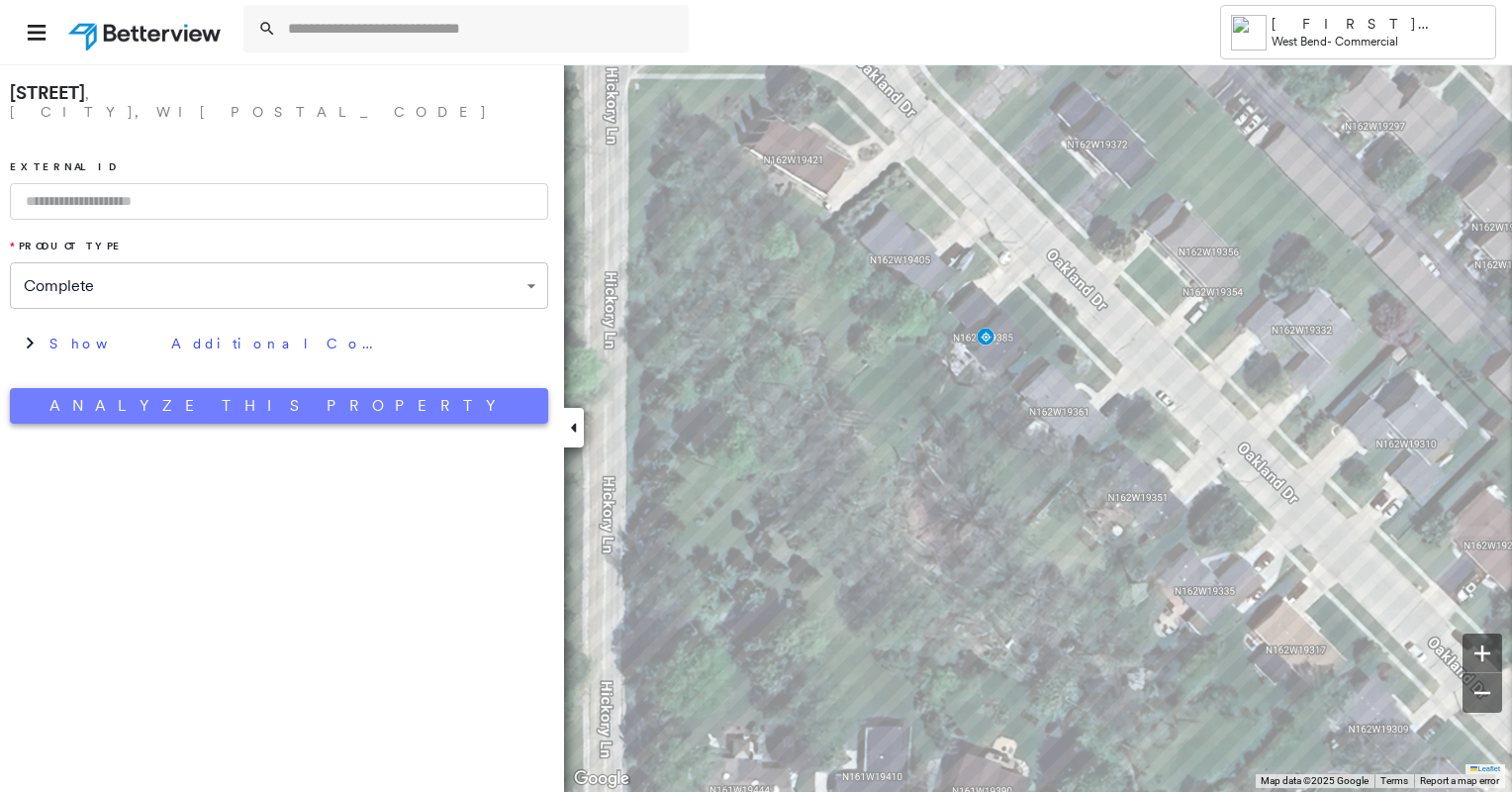 click on "Analyze This Property" at bounding box center [279, 406] 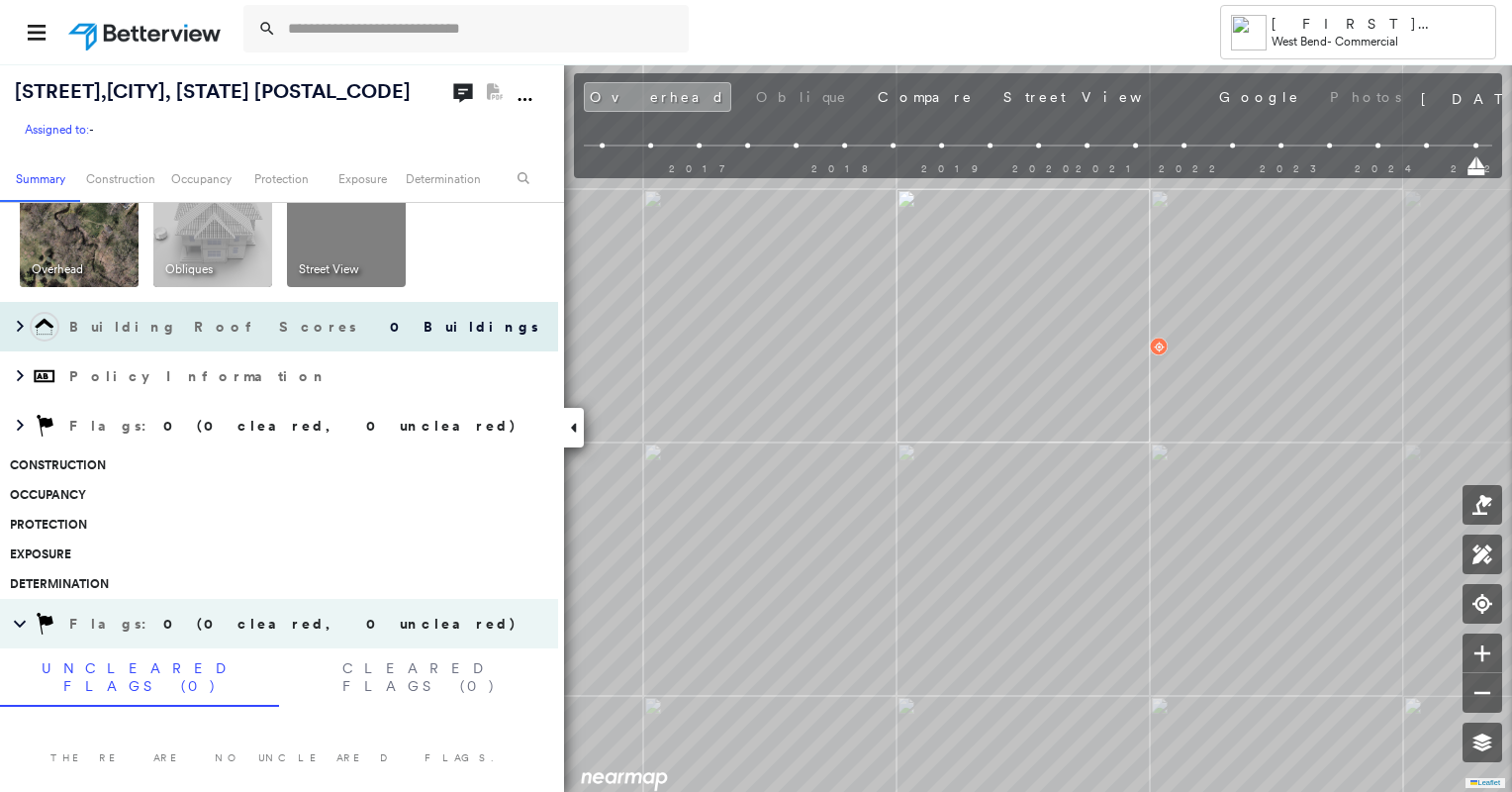 scroll, scrollTop: 0, scrollLeft: 0, axis: both 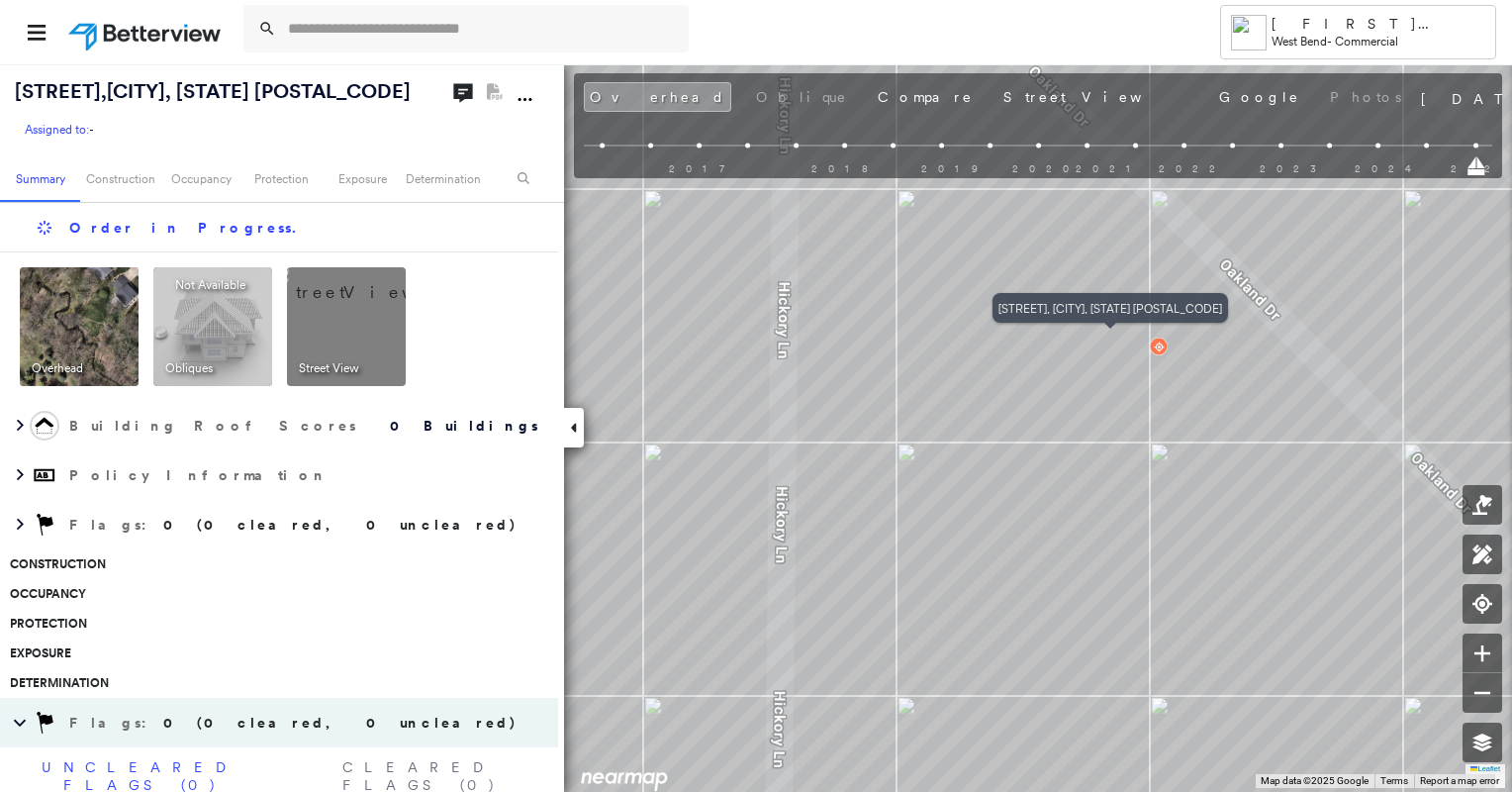 click 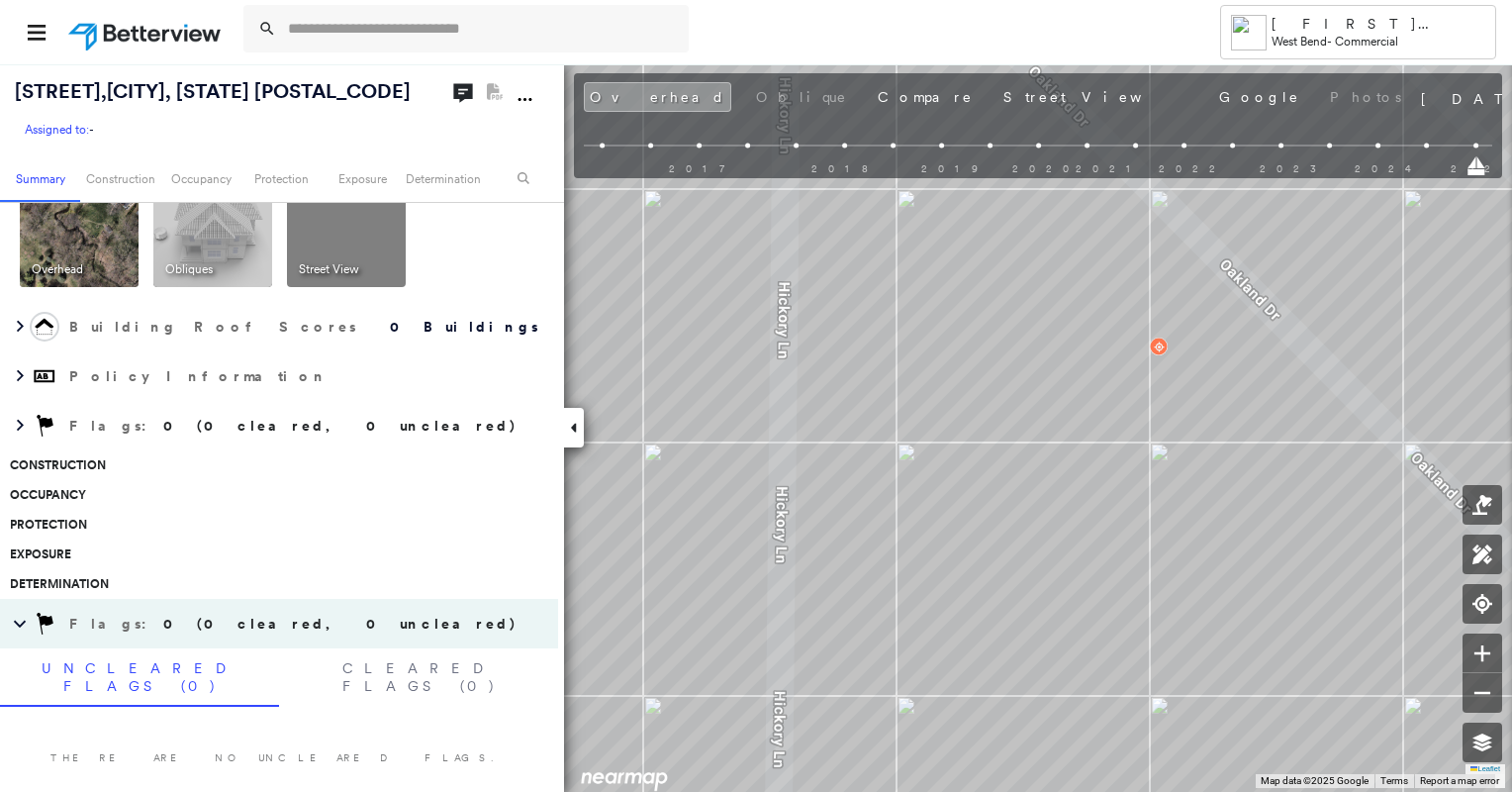scroll, scrollTop: 0, scrollLeft: 0, axis: both 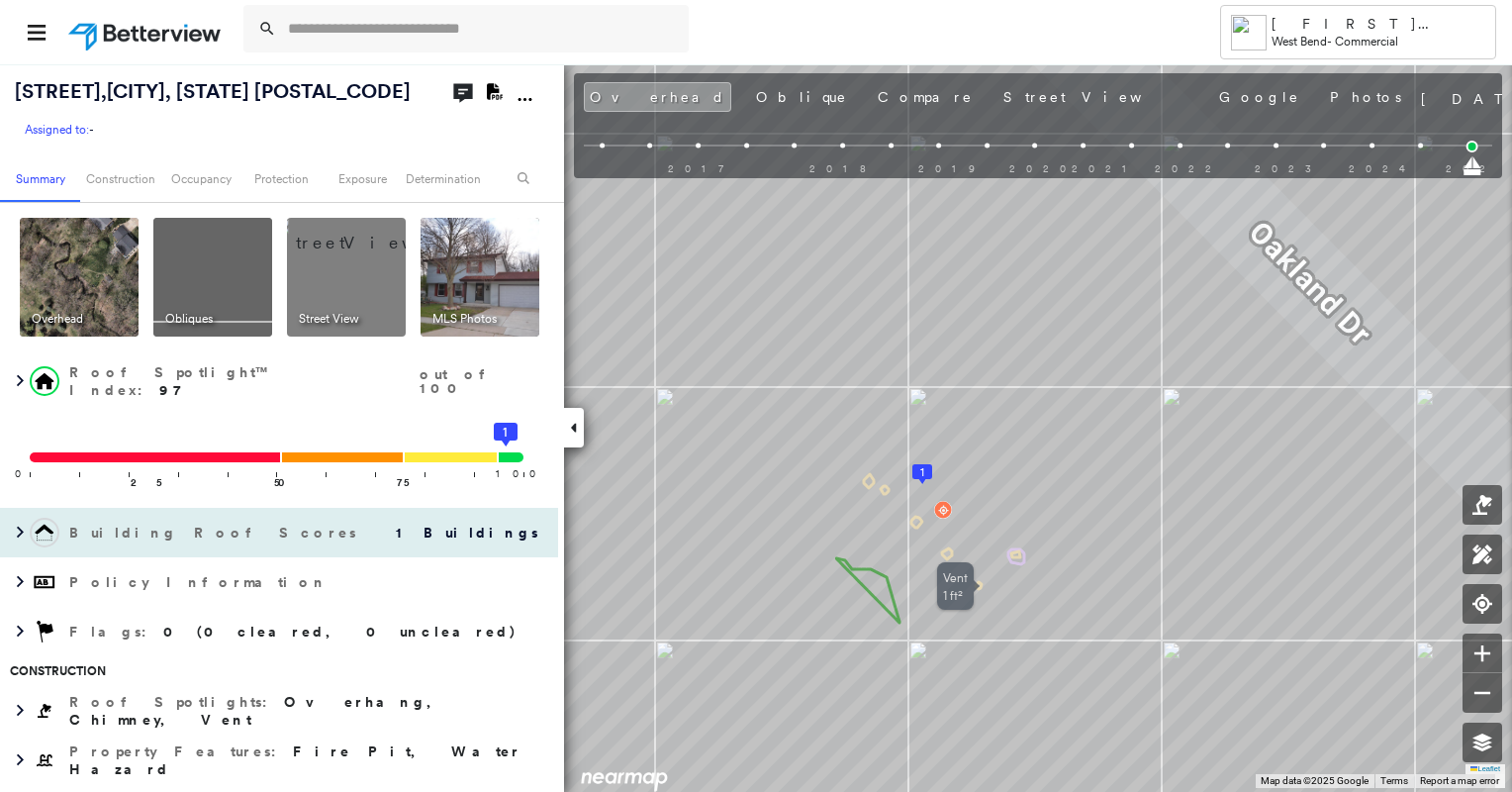 click on "Building Roof Scores 1 Buildings" at bounding box center [279, 533] 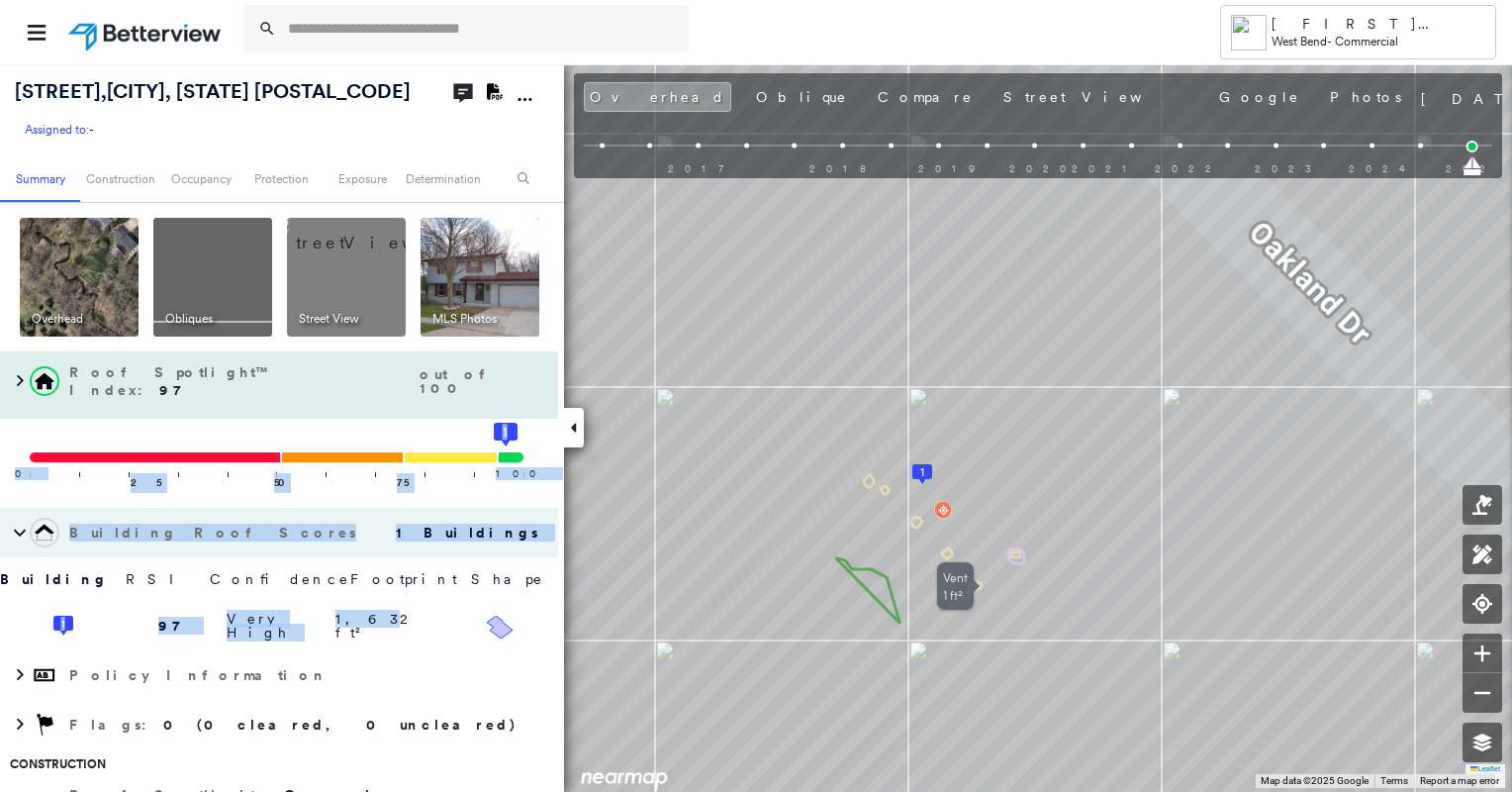 drag, startPoint x: 385, startPoint y: 664, endPoint x: 519, endPoint y: 469, distance: 236.60304 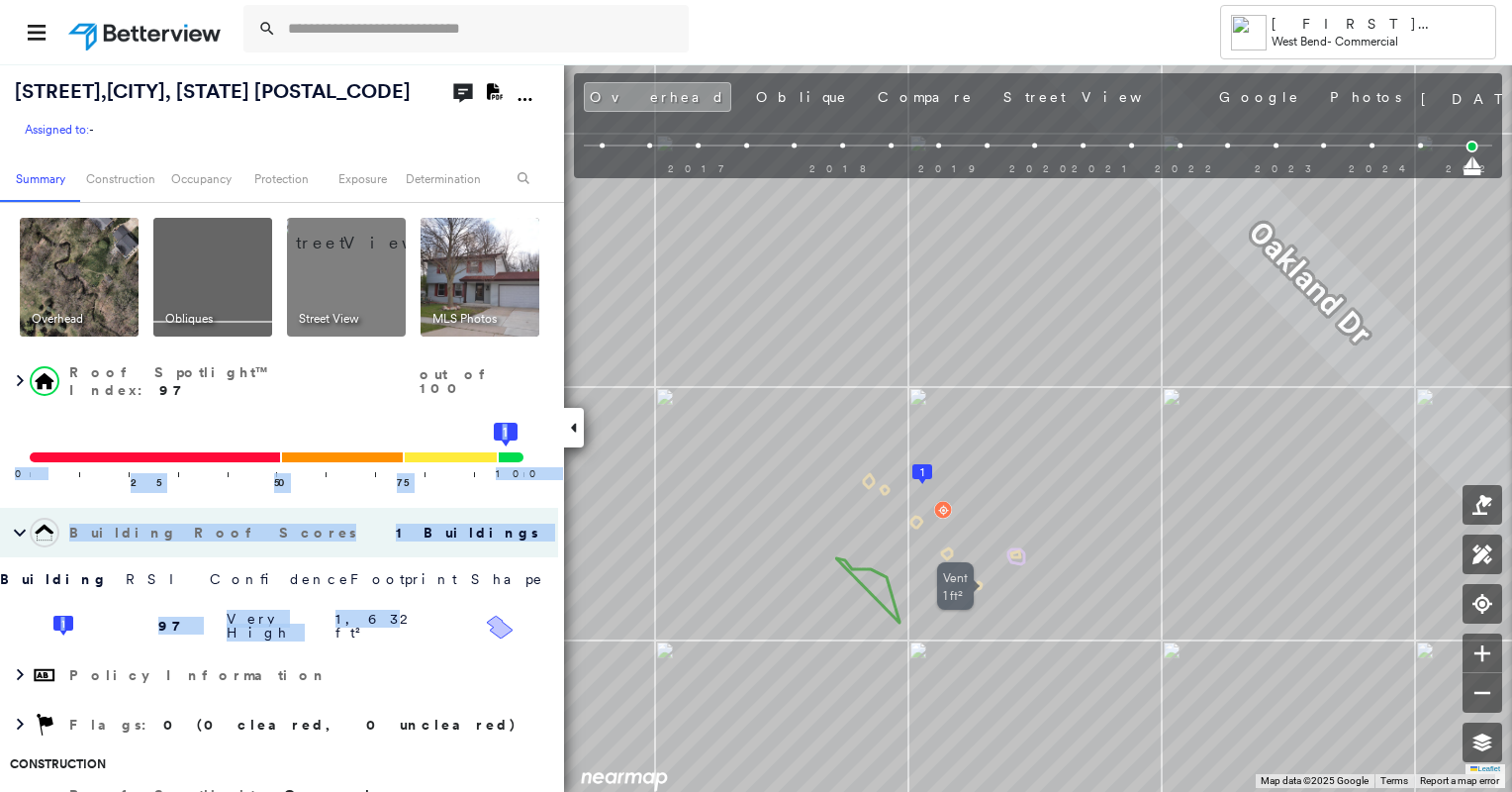 drag, startPoint x: 519, startPoint y: 469, endPoint x: 480, endPoint y: 599, distance: 135.72398 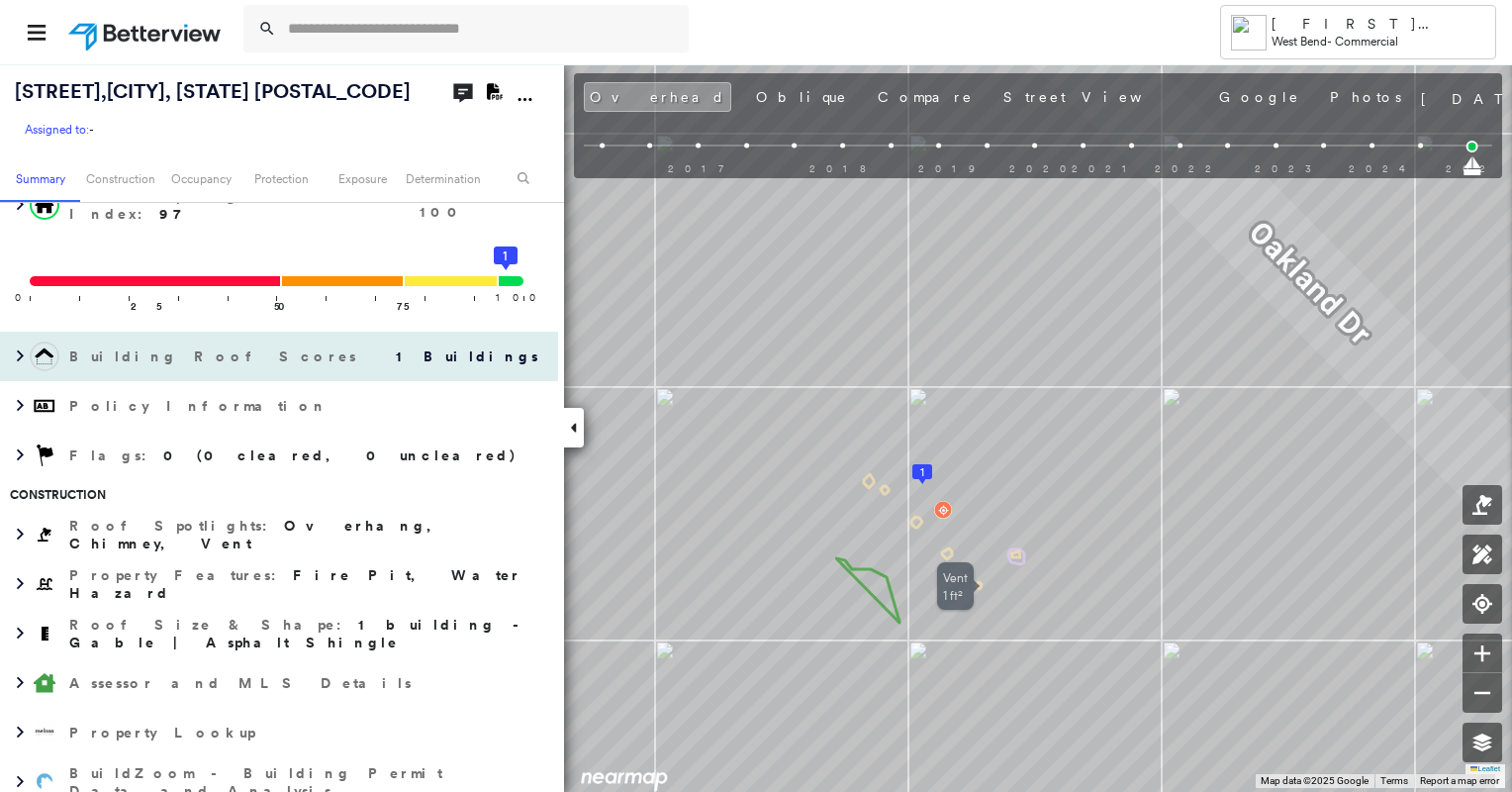 scroll, scrollTop: 0, scrollLeft: 0, axis: both 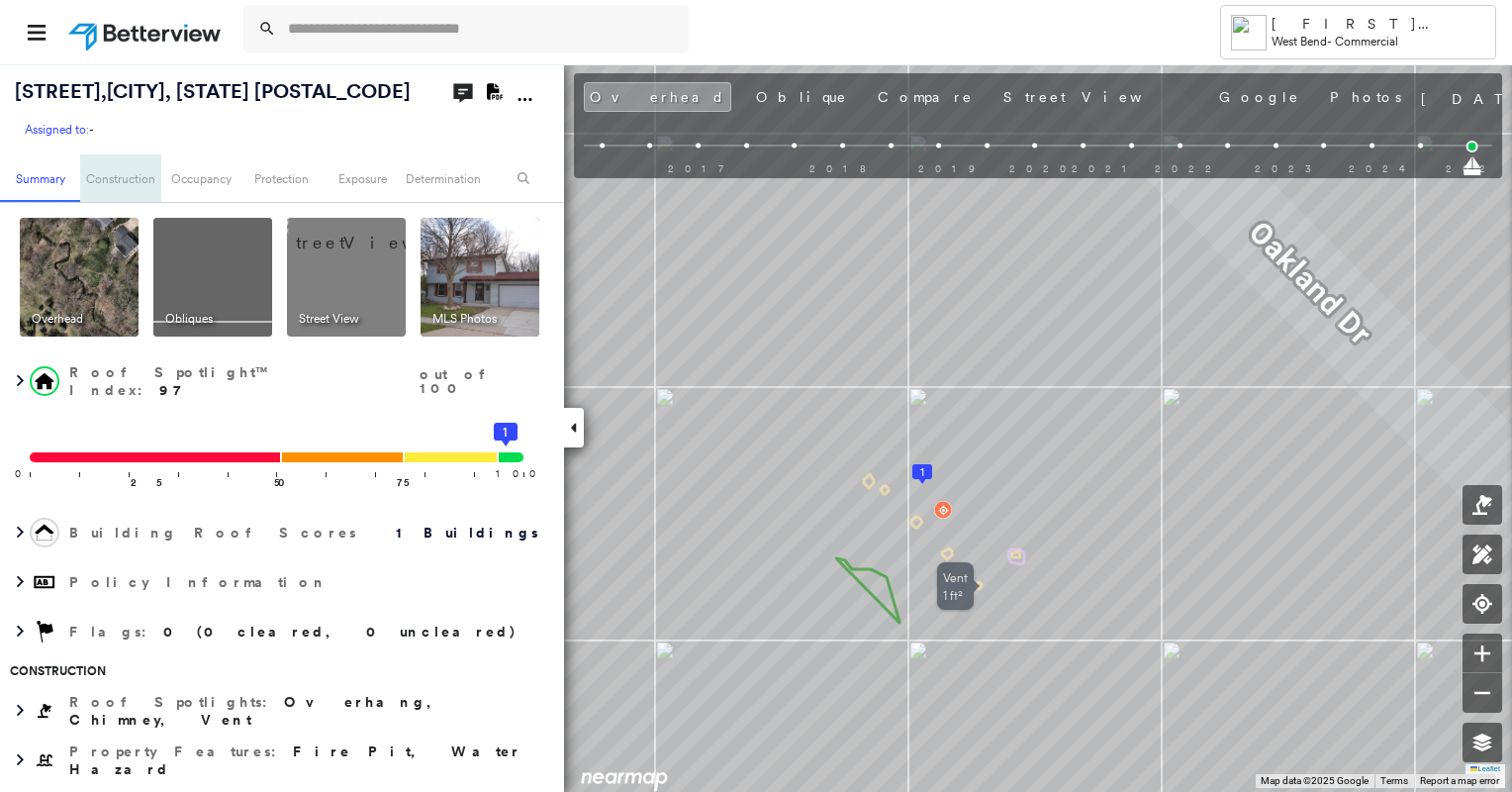 click on "Construction" at bounding box center (120, 178) 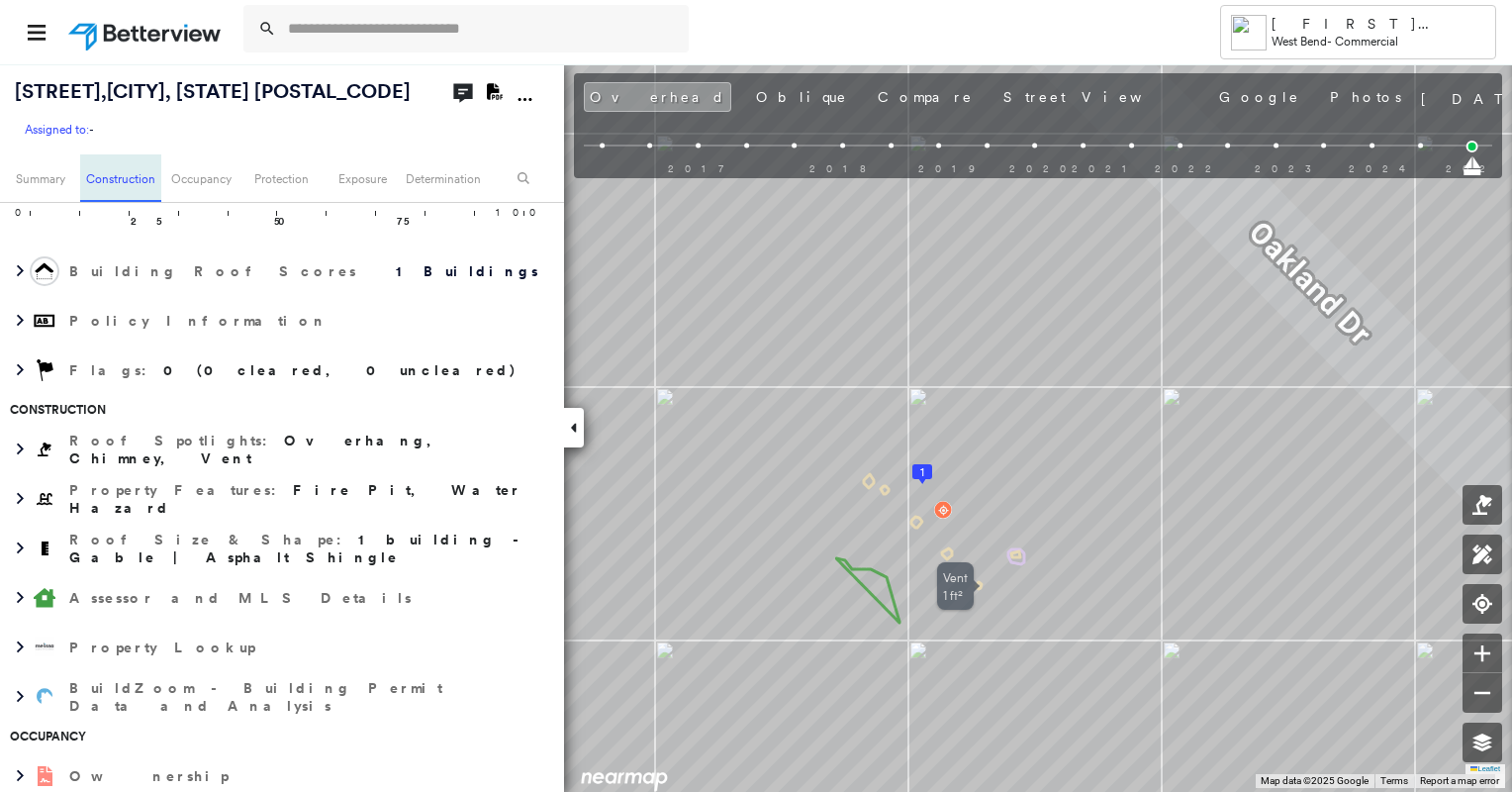 scroll, scrollTop: 482, scrollLeft: 0, axis: vertical 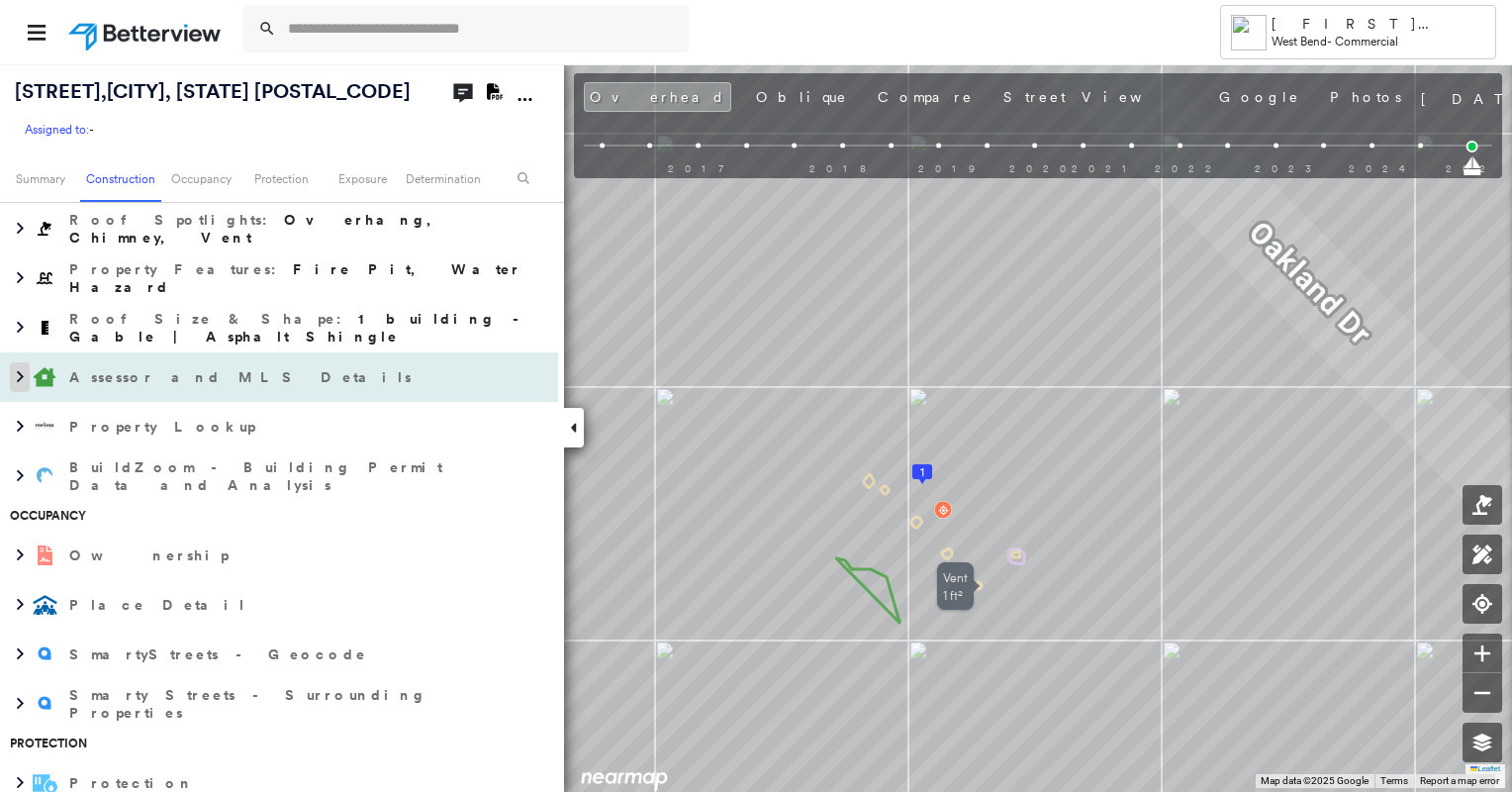 click 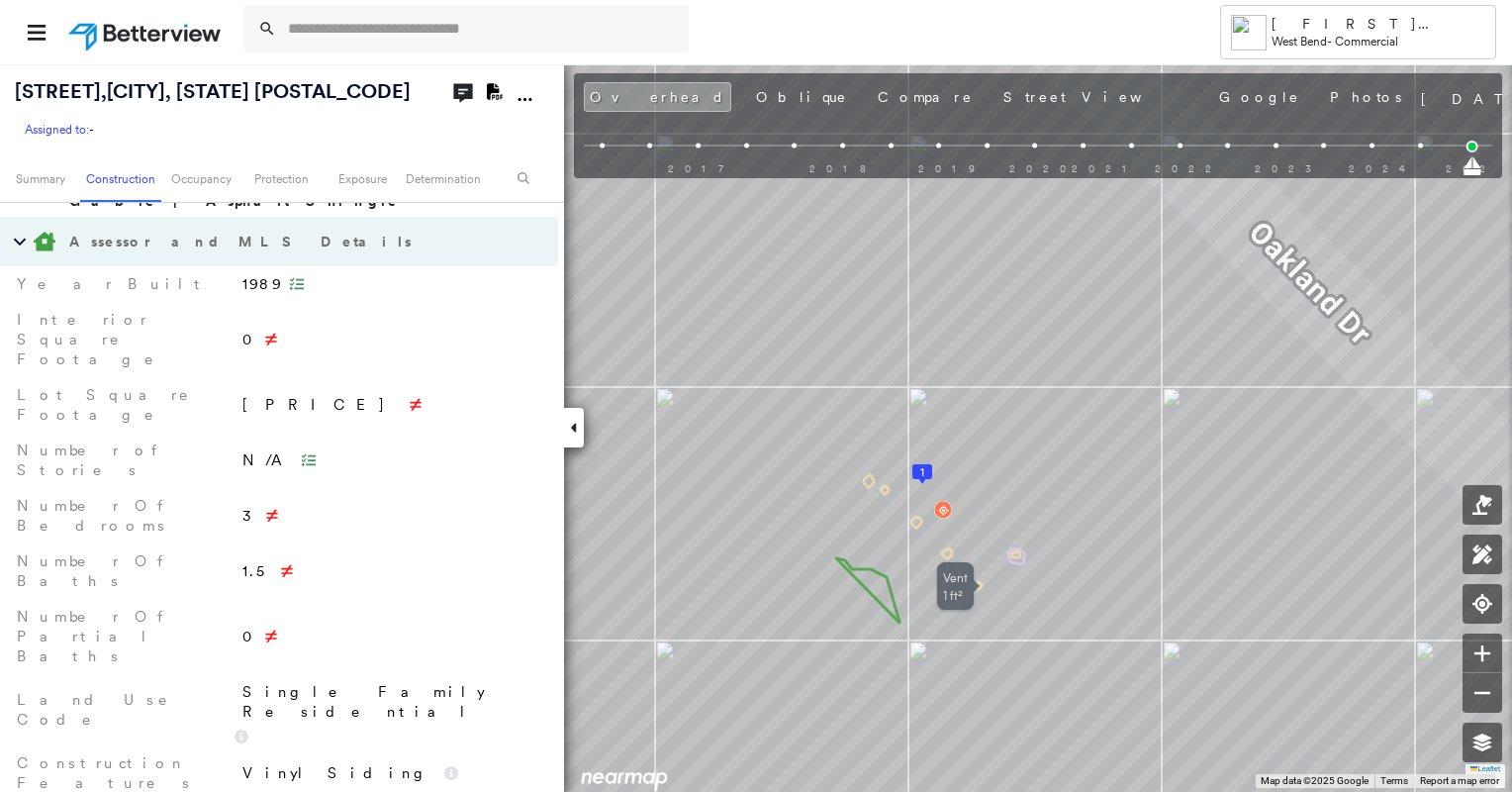 scroll, scrollTop: 619, scrollLeft: 0, axis: vertical 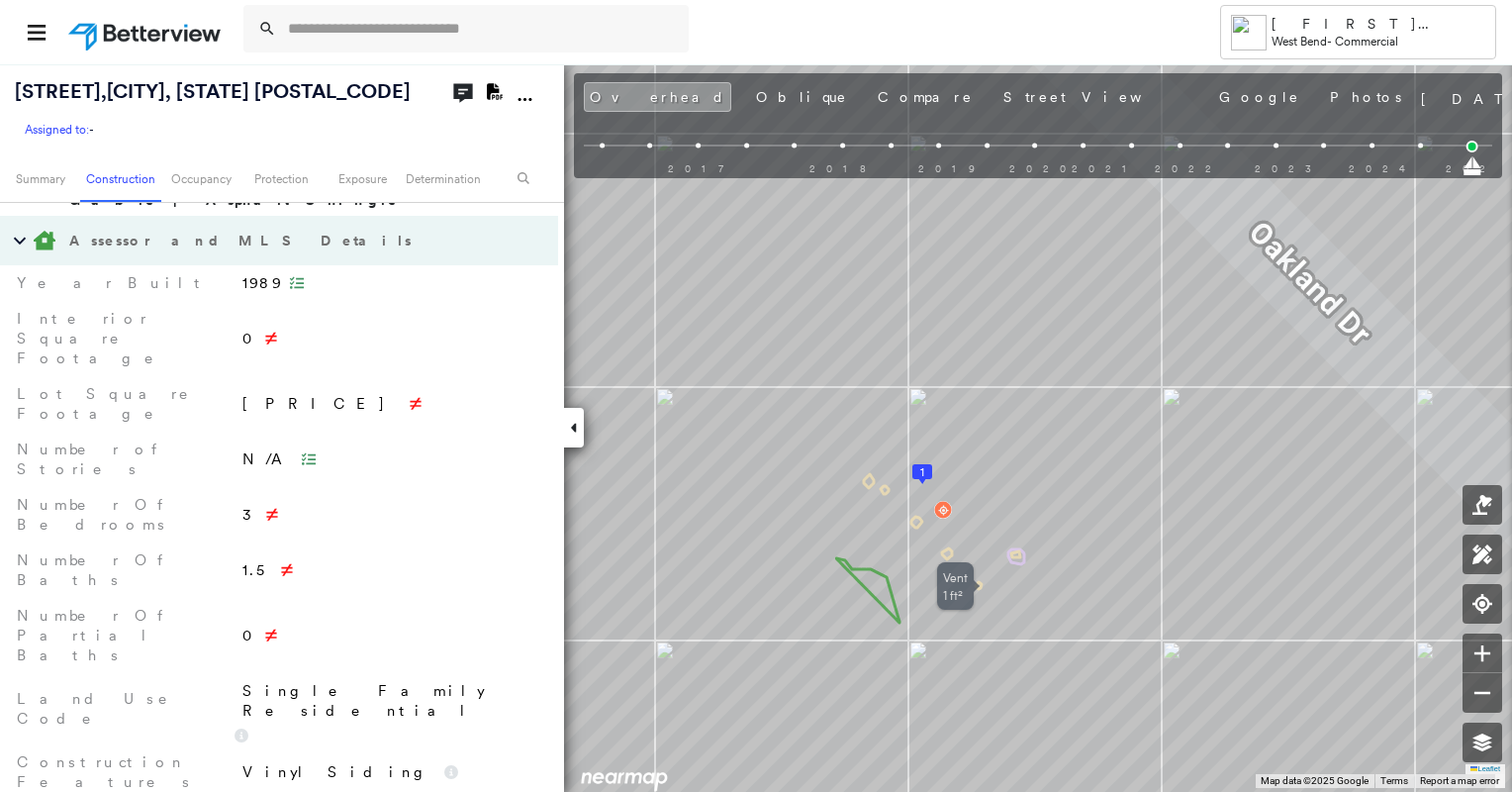 click on "Property Lookup" at bounding box center [164, 906] 